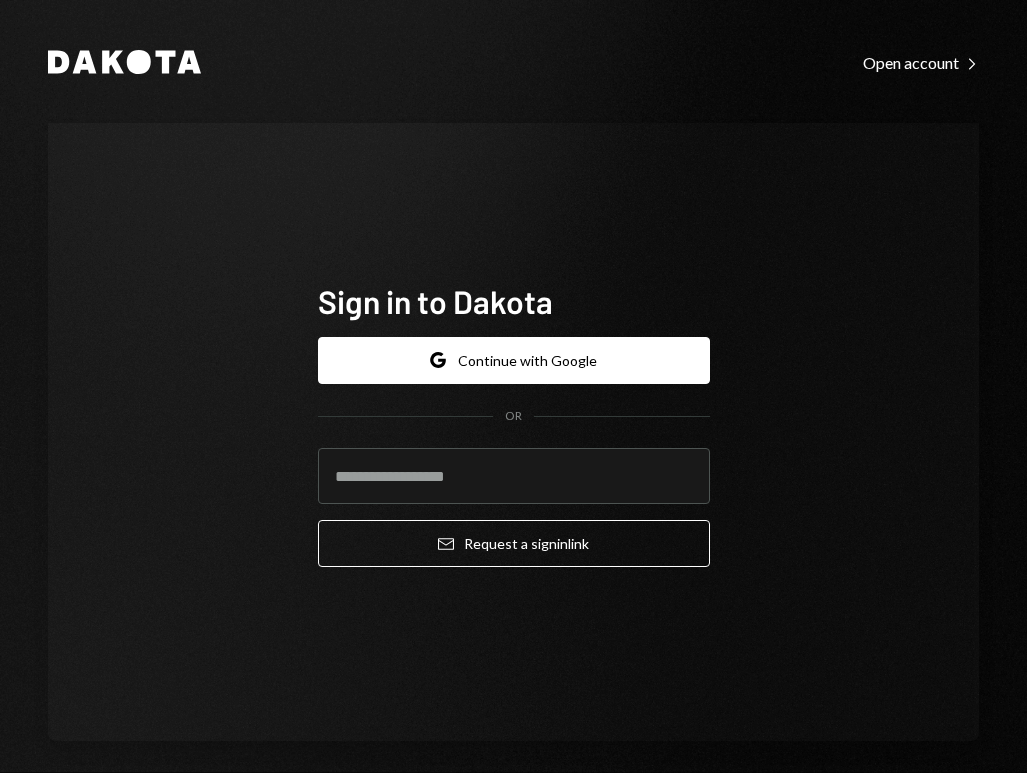 scroll, scrollTop: 0, scrollLeft: 0, axis: both 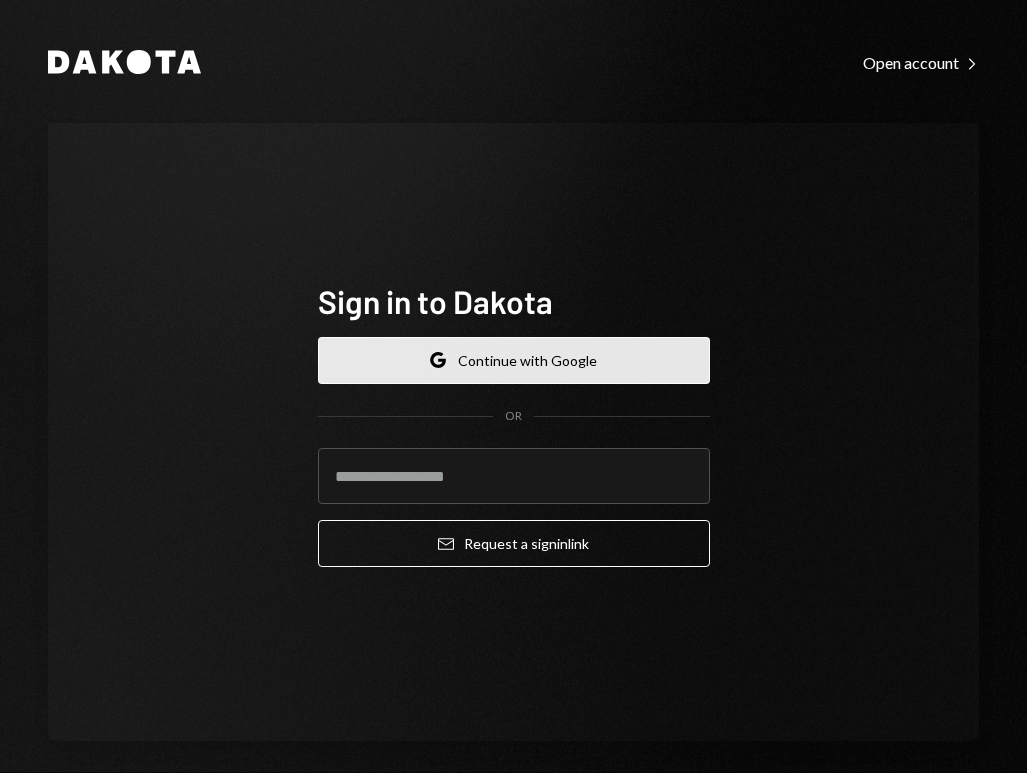 click on "Google  Continue with Google" at bounding box center (514, 360) 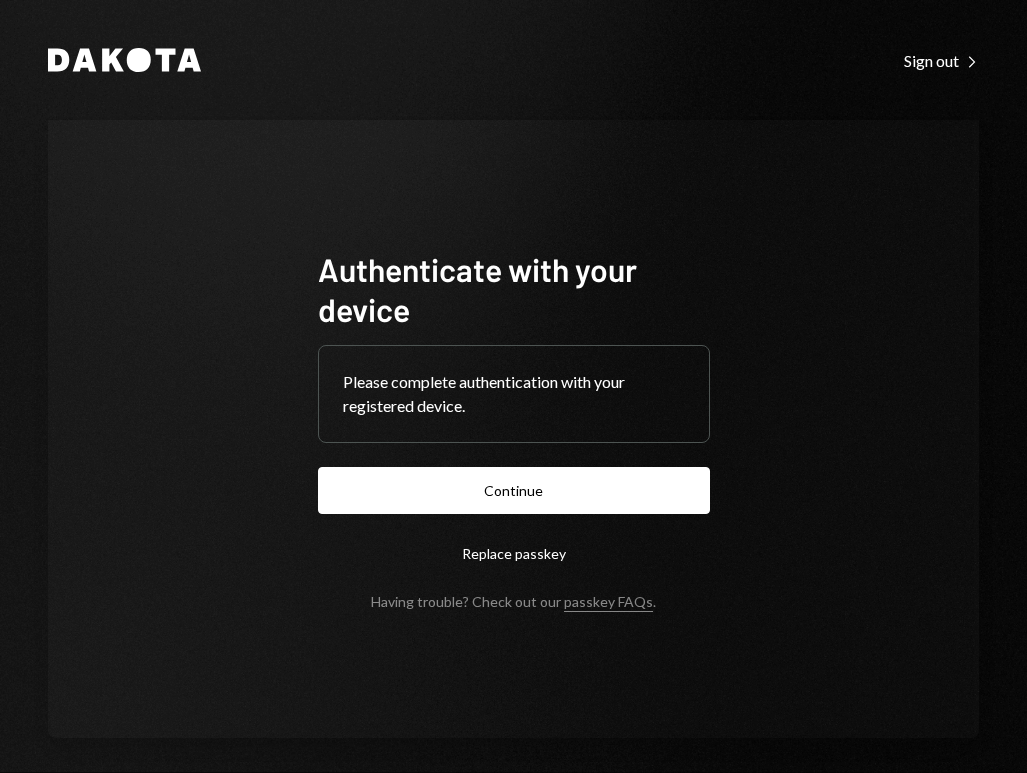 scroll, scrollTop: 0, scrollLeft: 0, axis: both 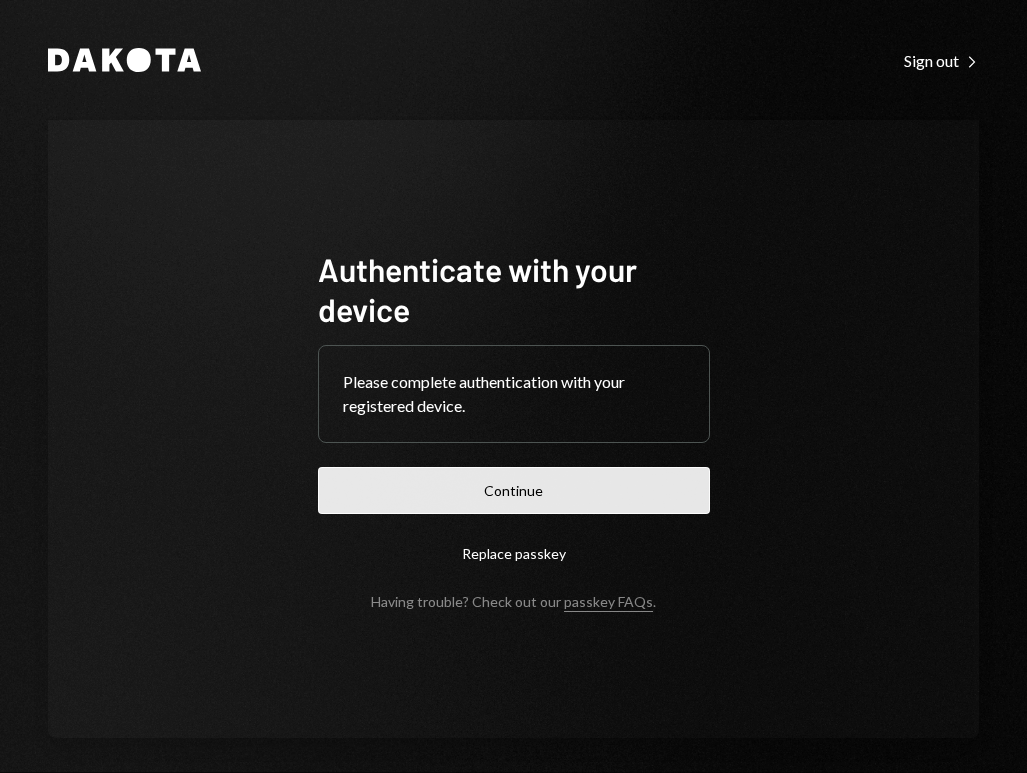 click on "Continue" at bounding box center [514, 490] 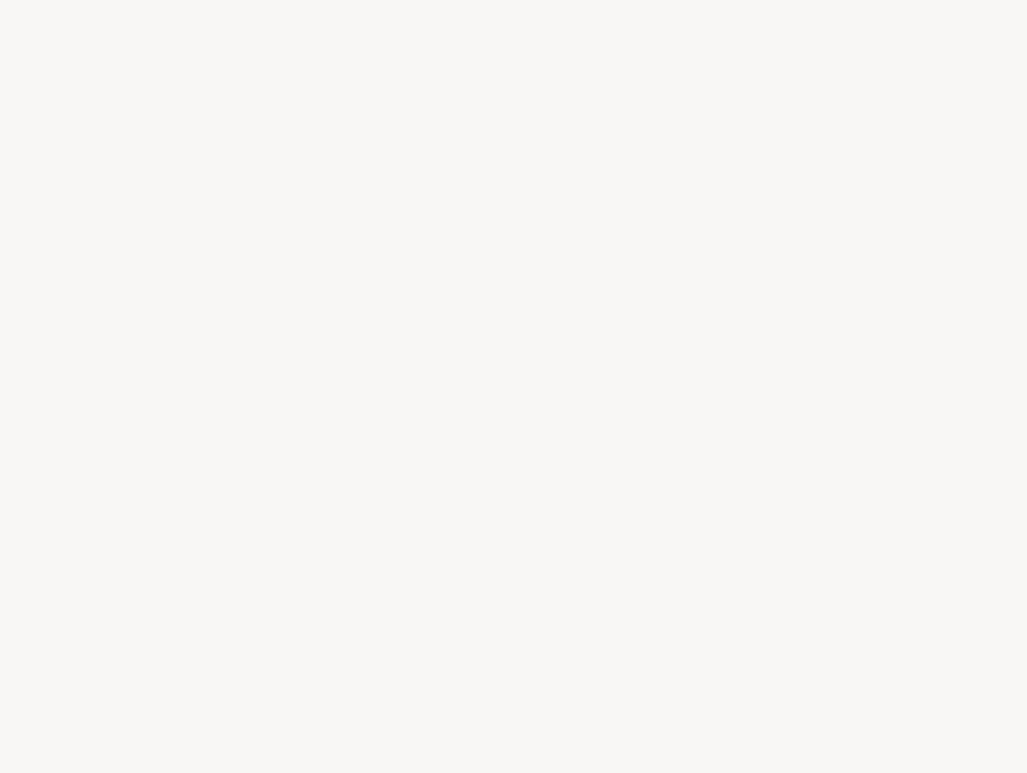 scroll, scrollTop: 0, scrollLeft: 0, axis: both 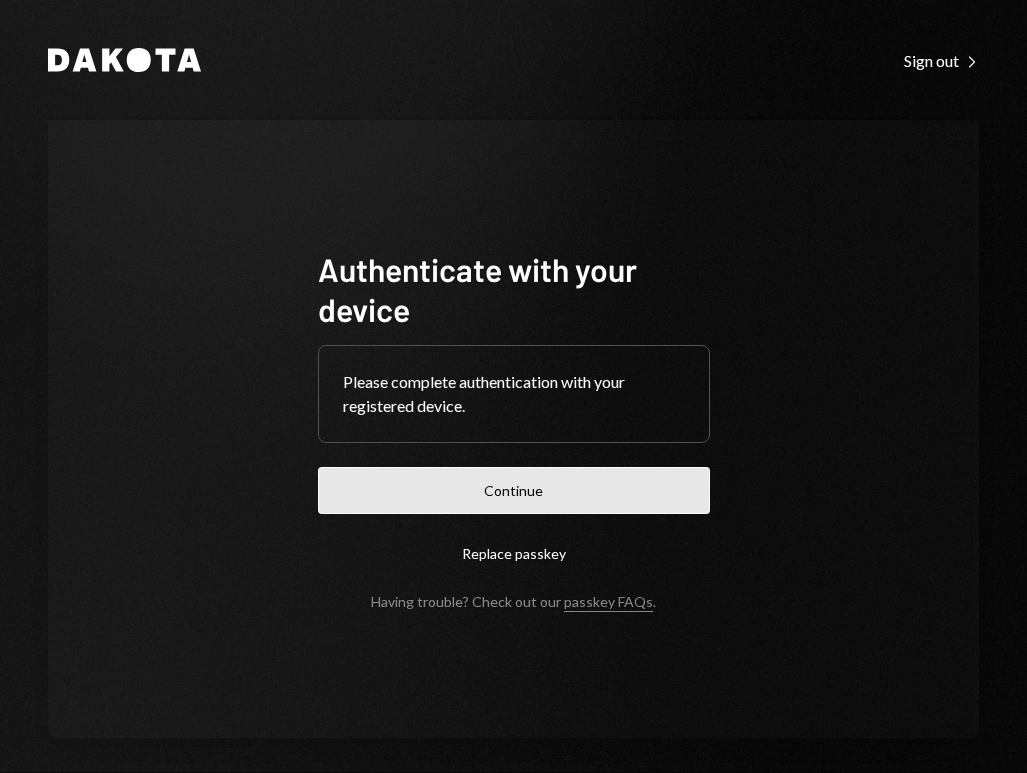 click on "Continue" at bounding box center (514, 490) 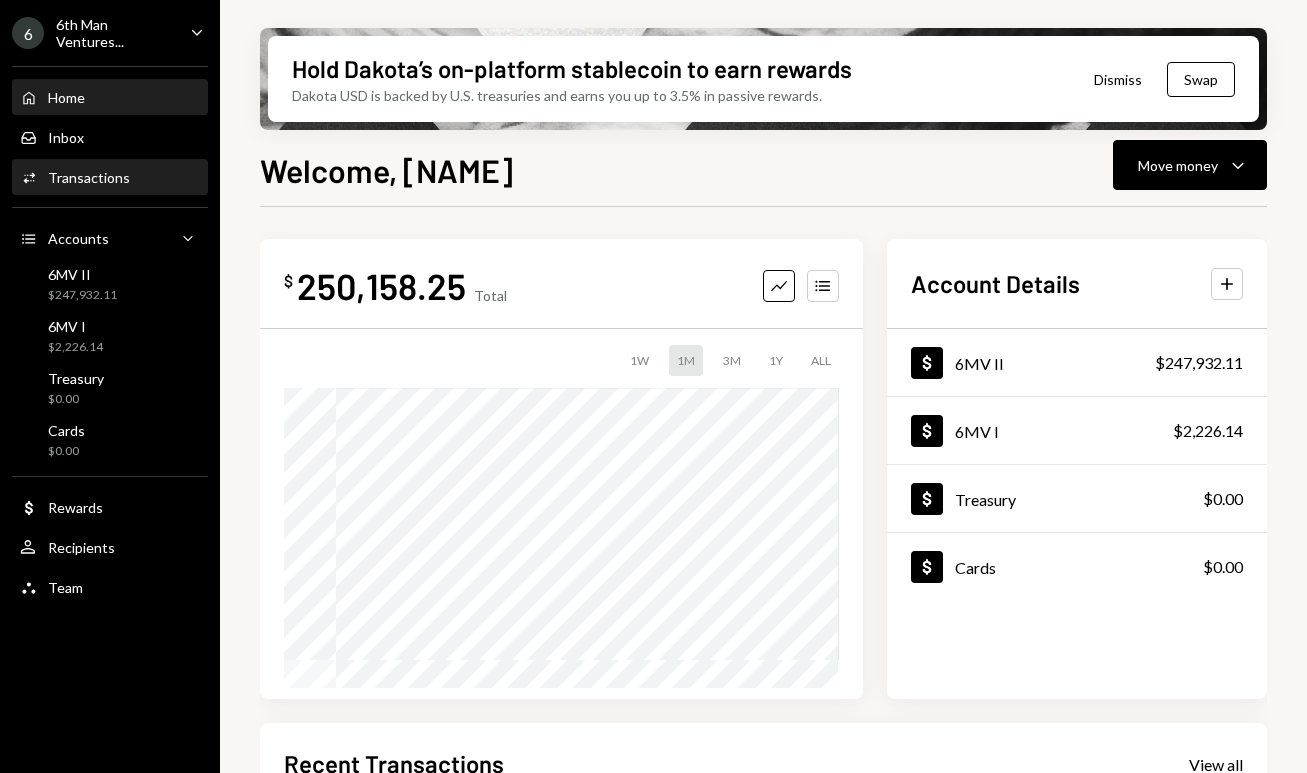 click on "Transactions" at bounding box center [89, 177] 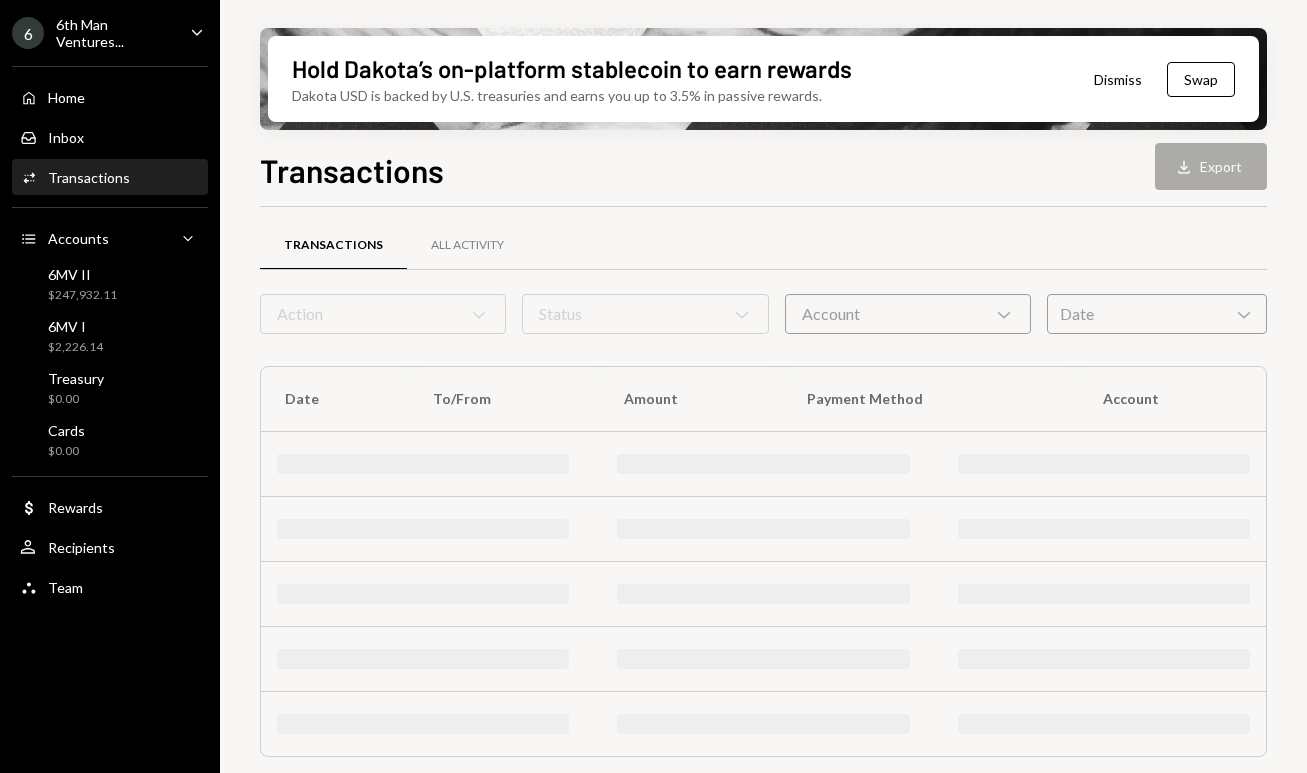 scroll, scrollTop: 0, scrollLeft: 0, axis: both 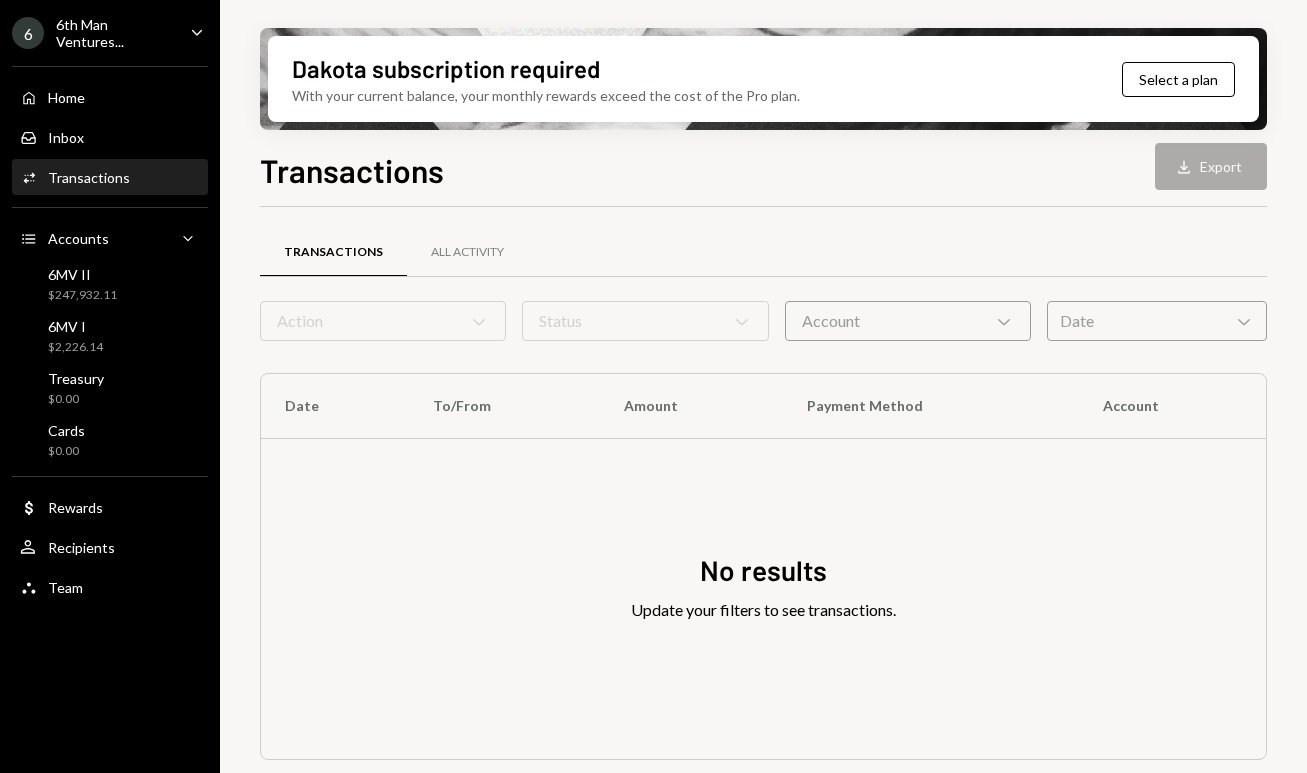 click on "6th Man Ventures..." at bounding box center [115, 33] 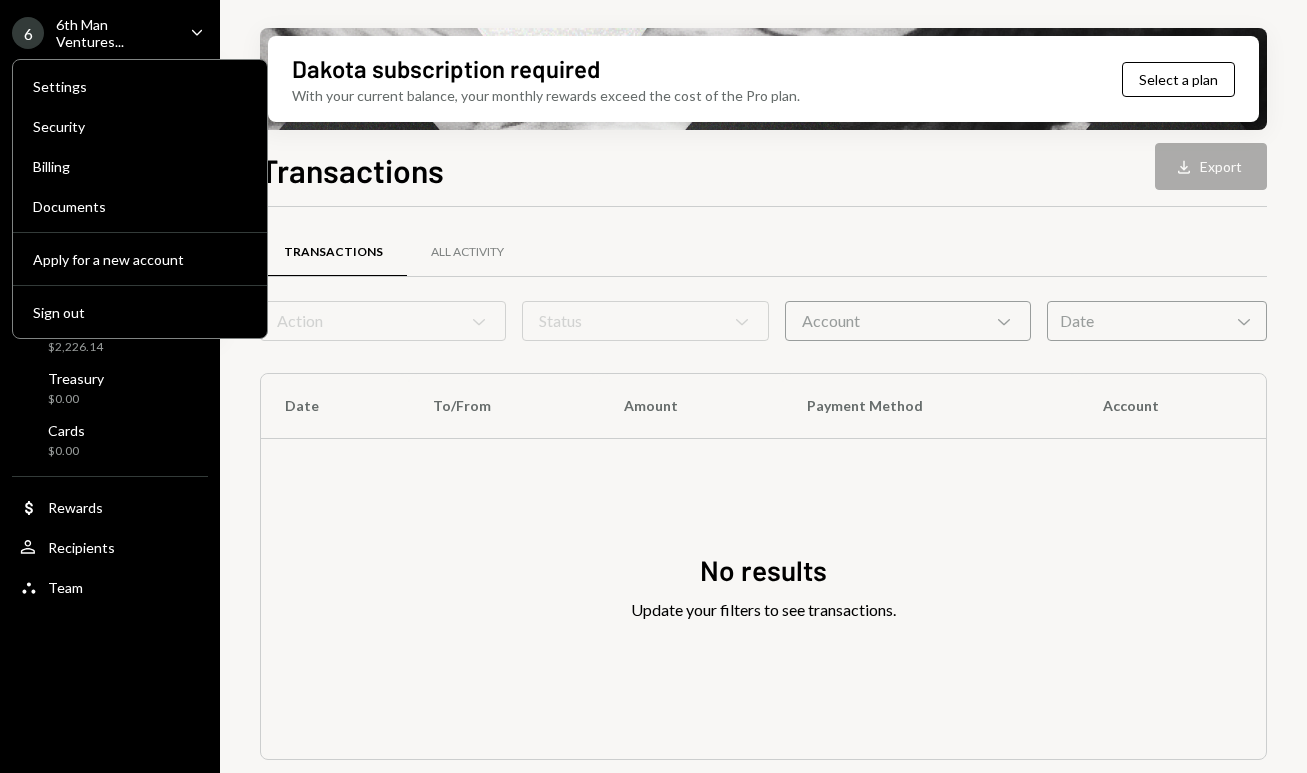 click on "6th Man Ventures..." at bounding box center (115, 33) 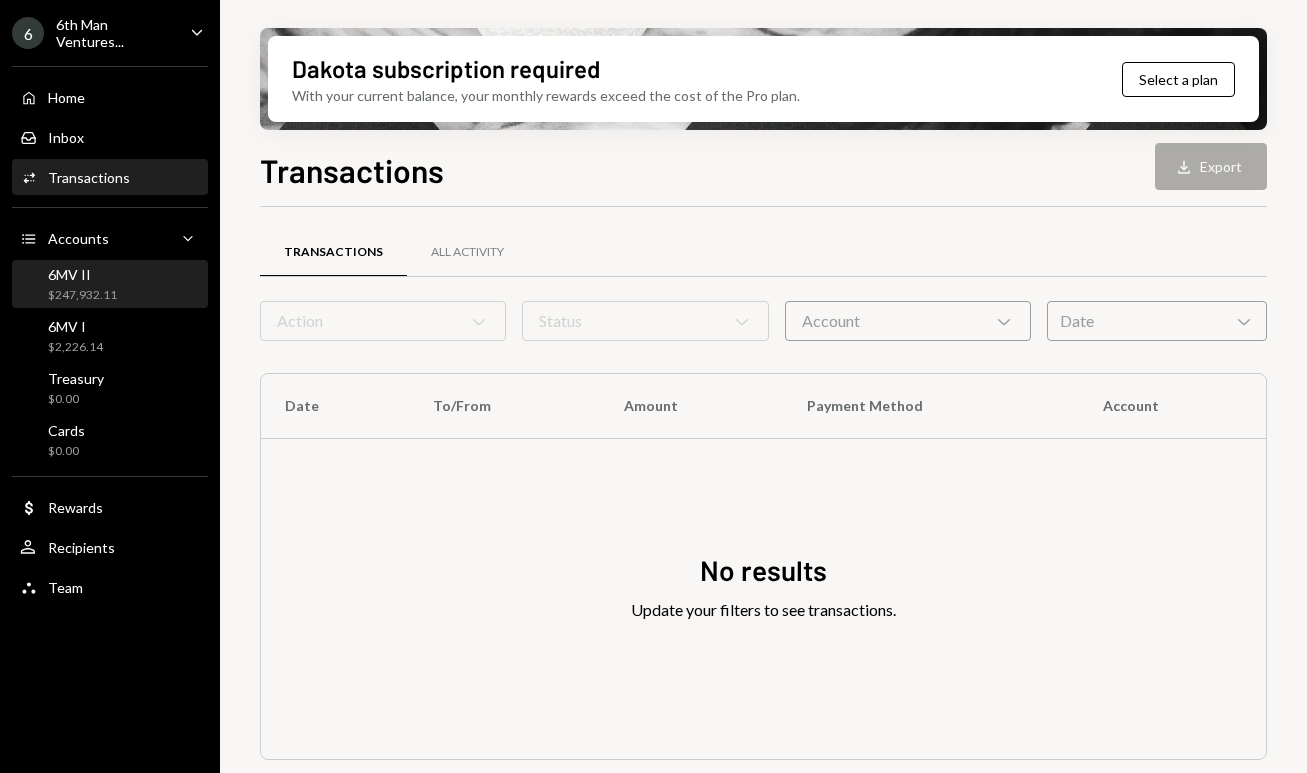 click on "6MV II $247,932.11" at bounding box center (110, 285) 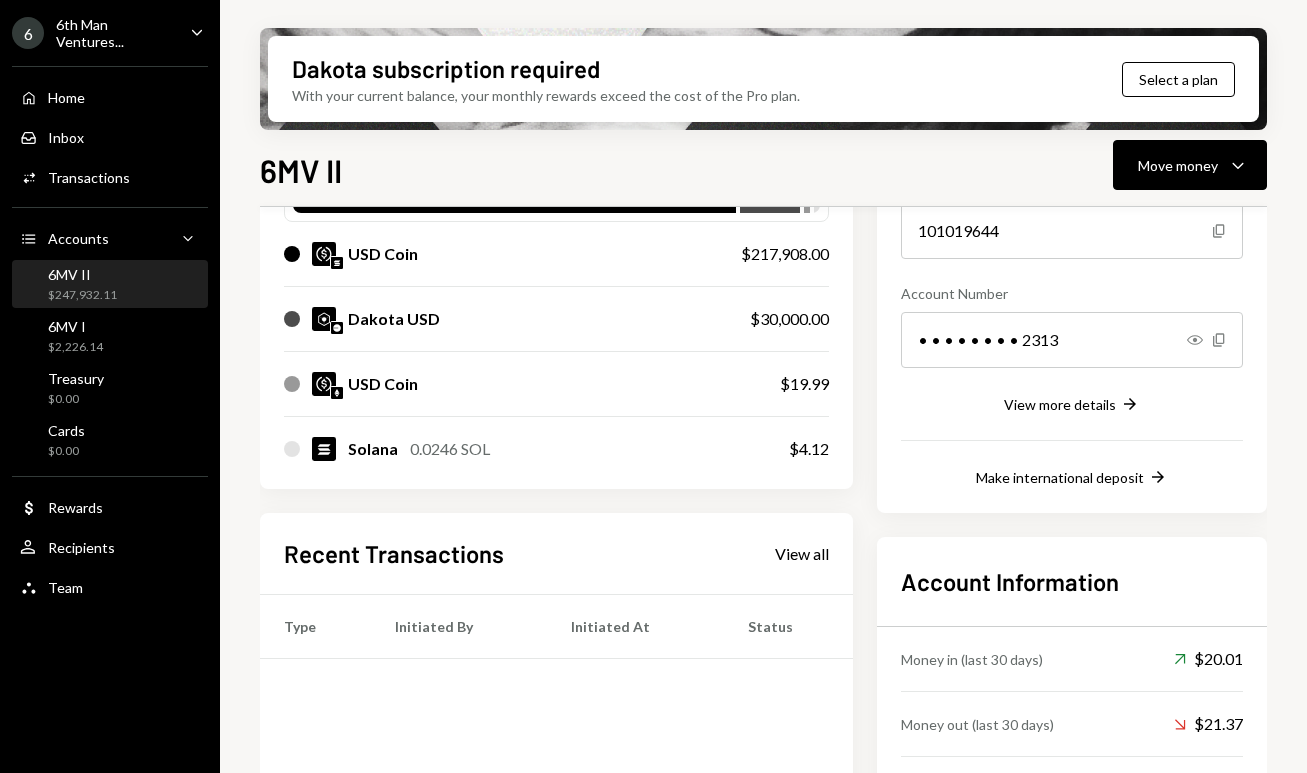 scroll, scrollTop: 212, scrollLeft: 0, axis: vertical 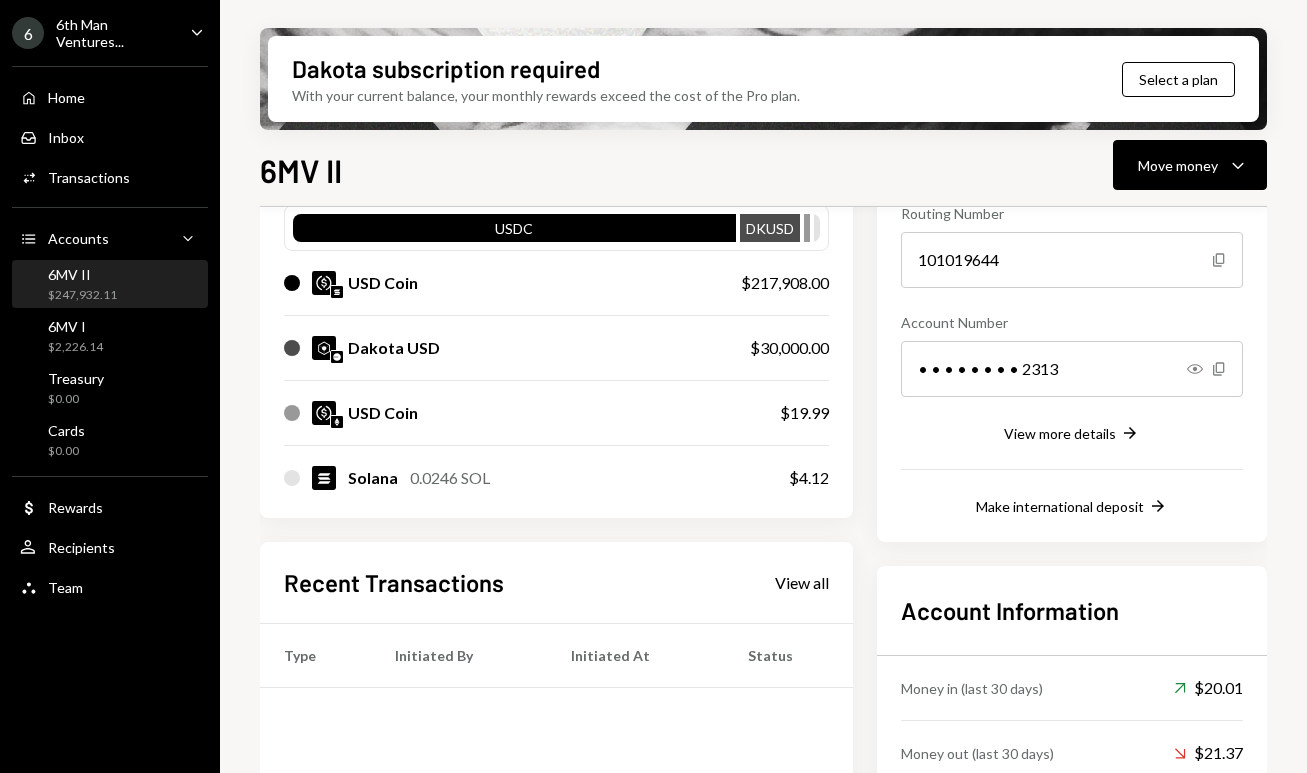 click on "USD Coin" at bounding box center [383, 283] 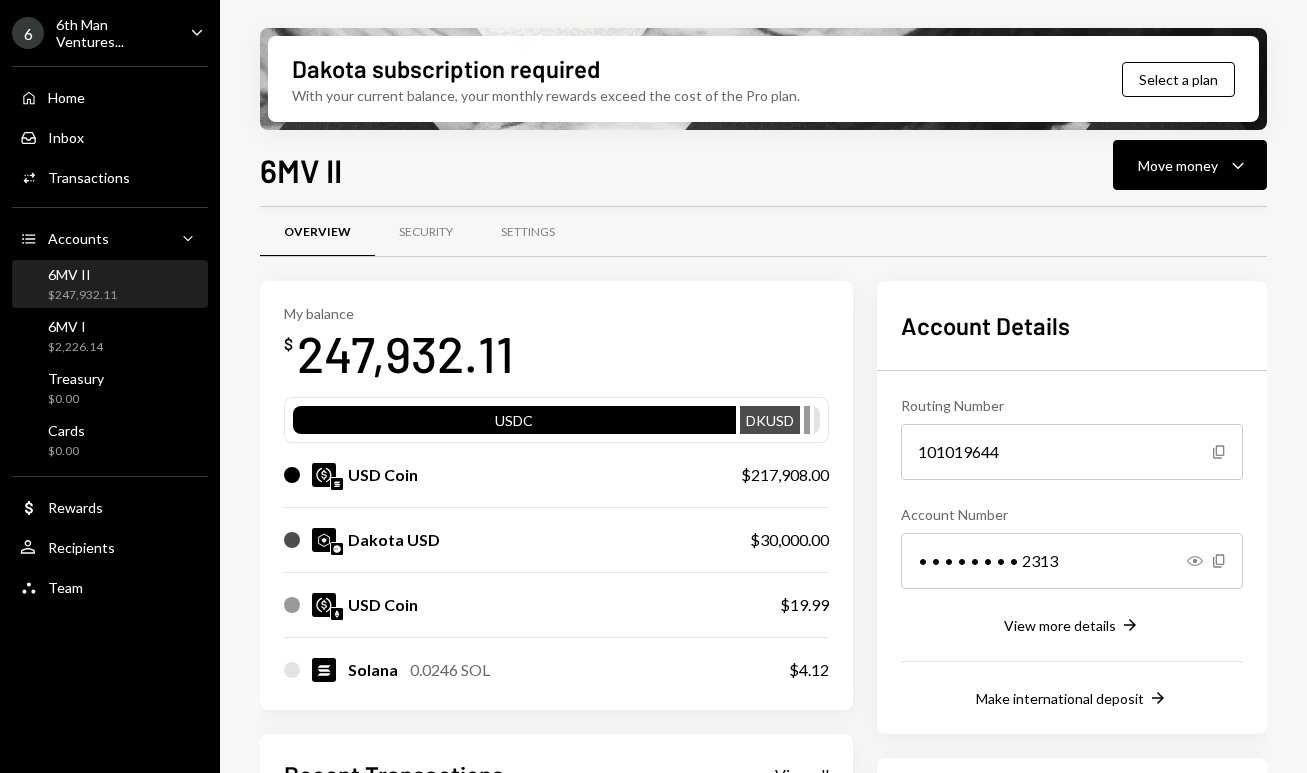 scroll, scrollTop: 0, scrollLeft: 0, axis: both 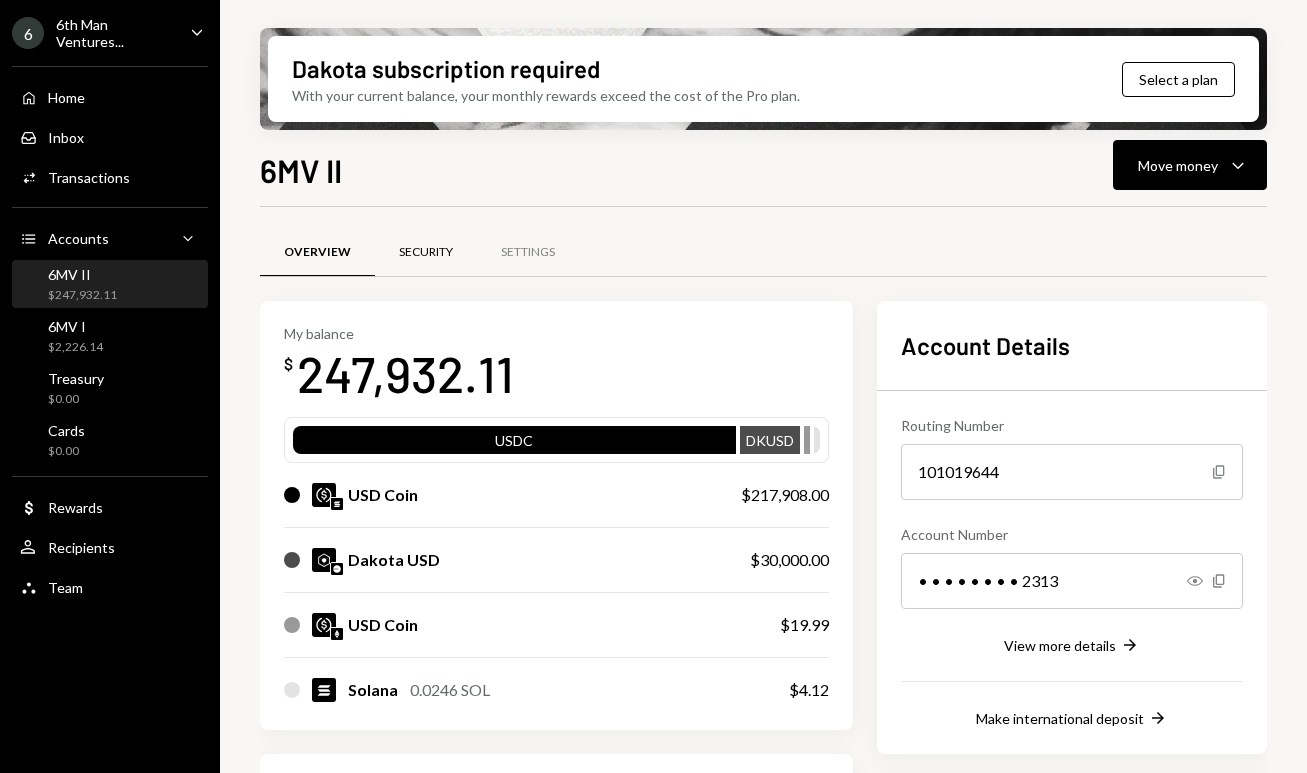 click on "Security" at bounding box center (426, 253) 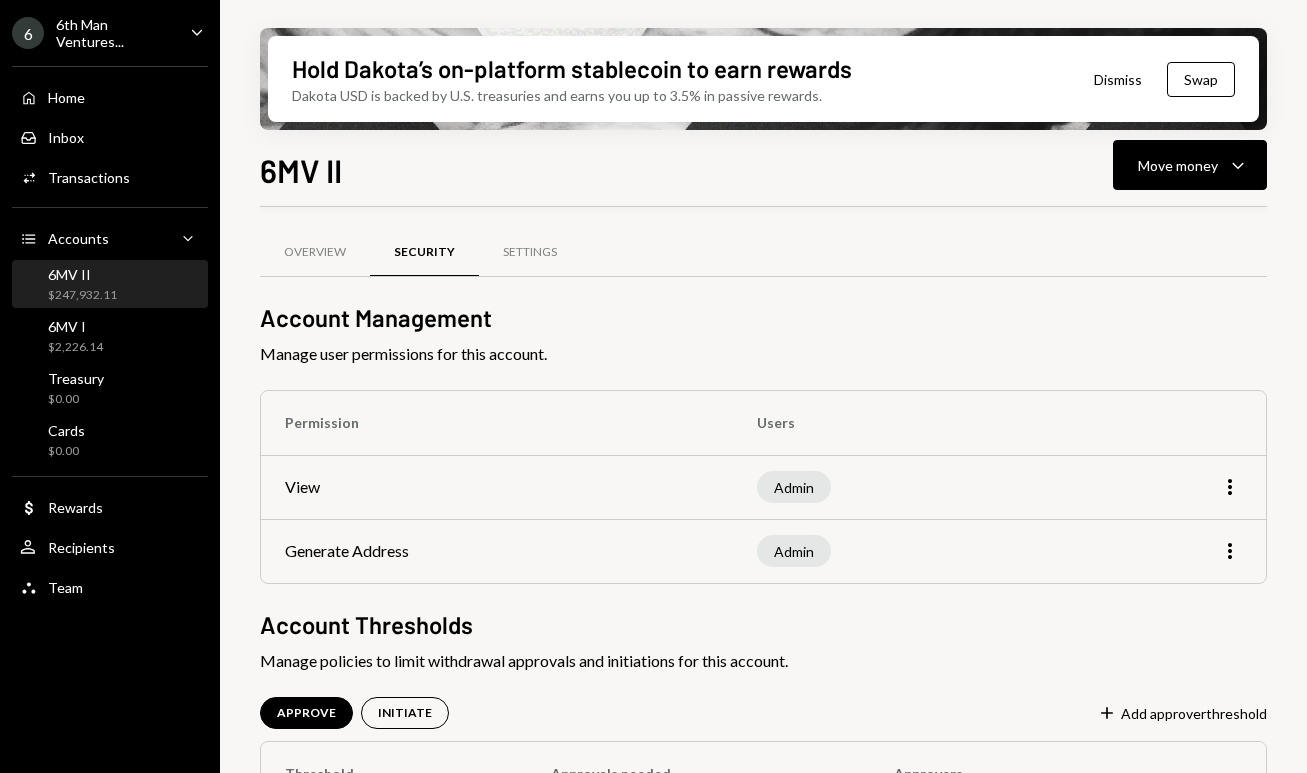 scroll, scrollTop: 115, scrollLeft: 0, axis: vertical 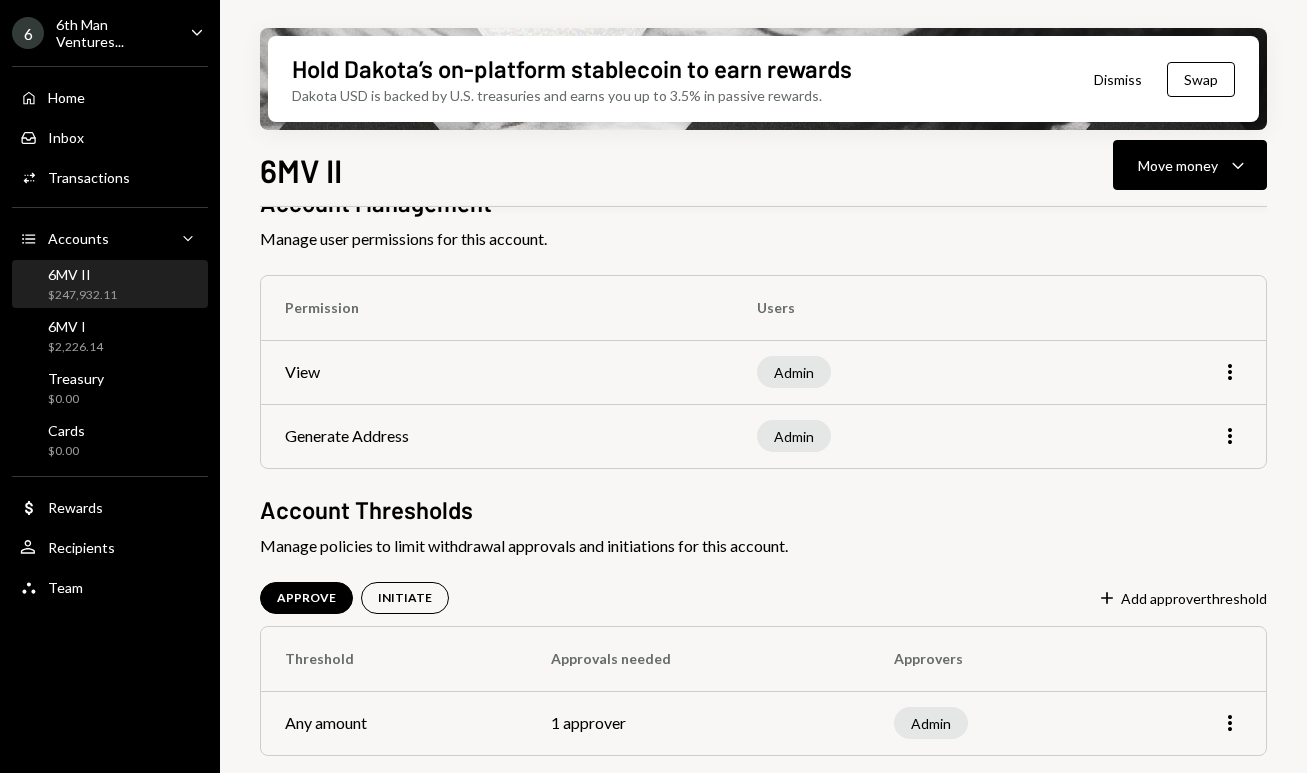 click on "Admin" at bounding box center (931, 723) 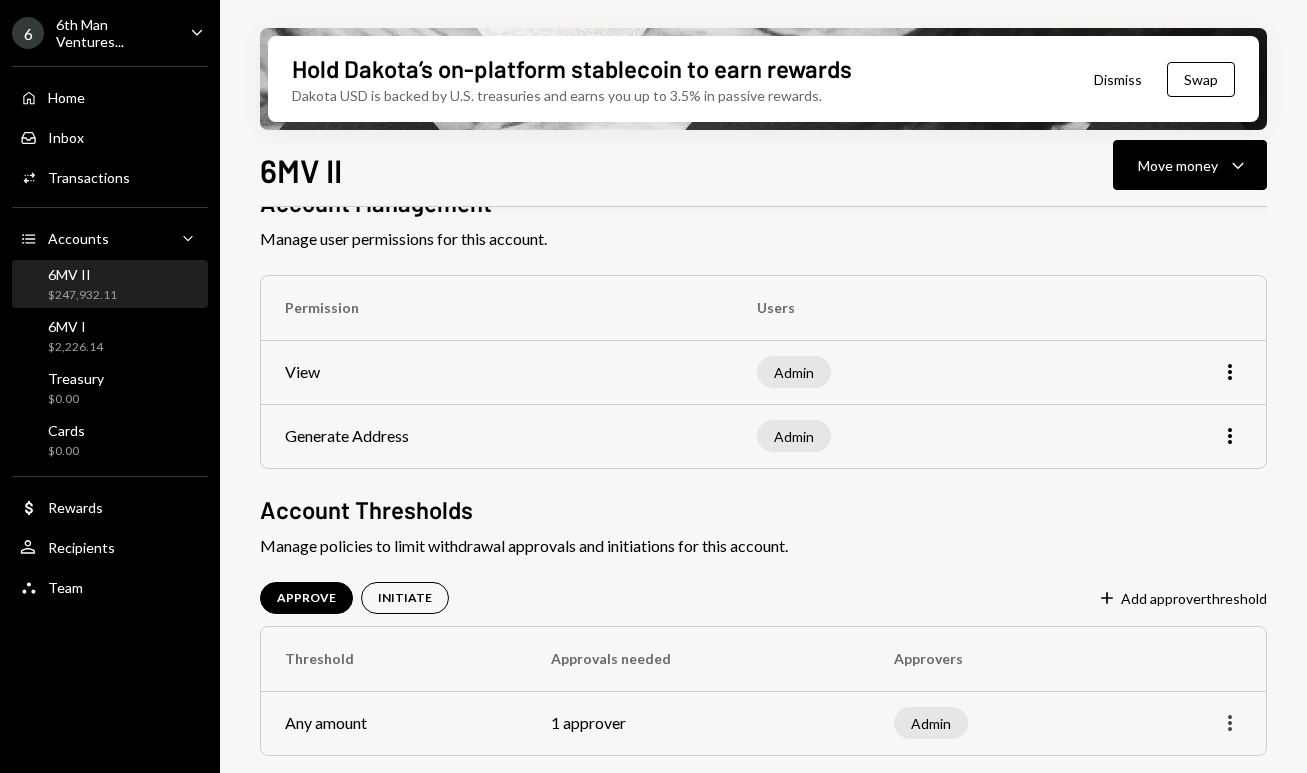 click on "More" 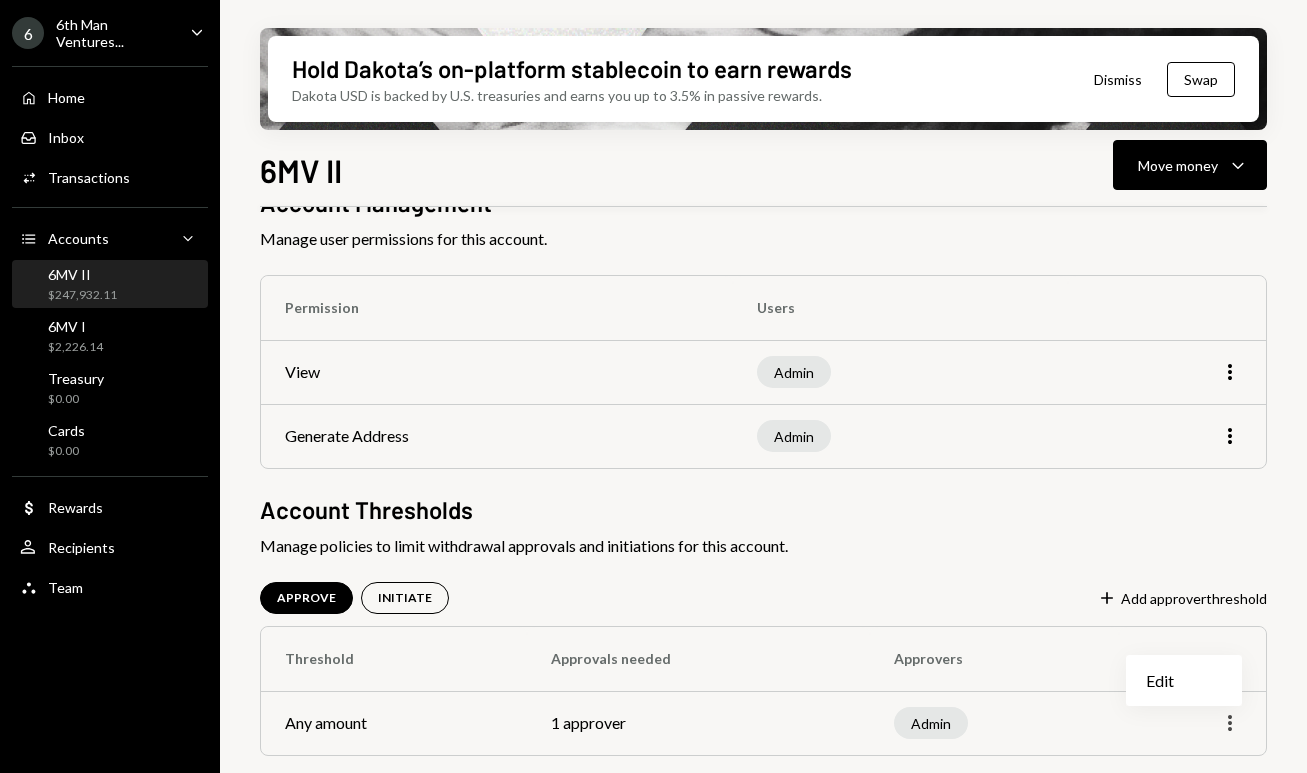 click on "More" 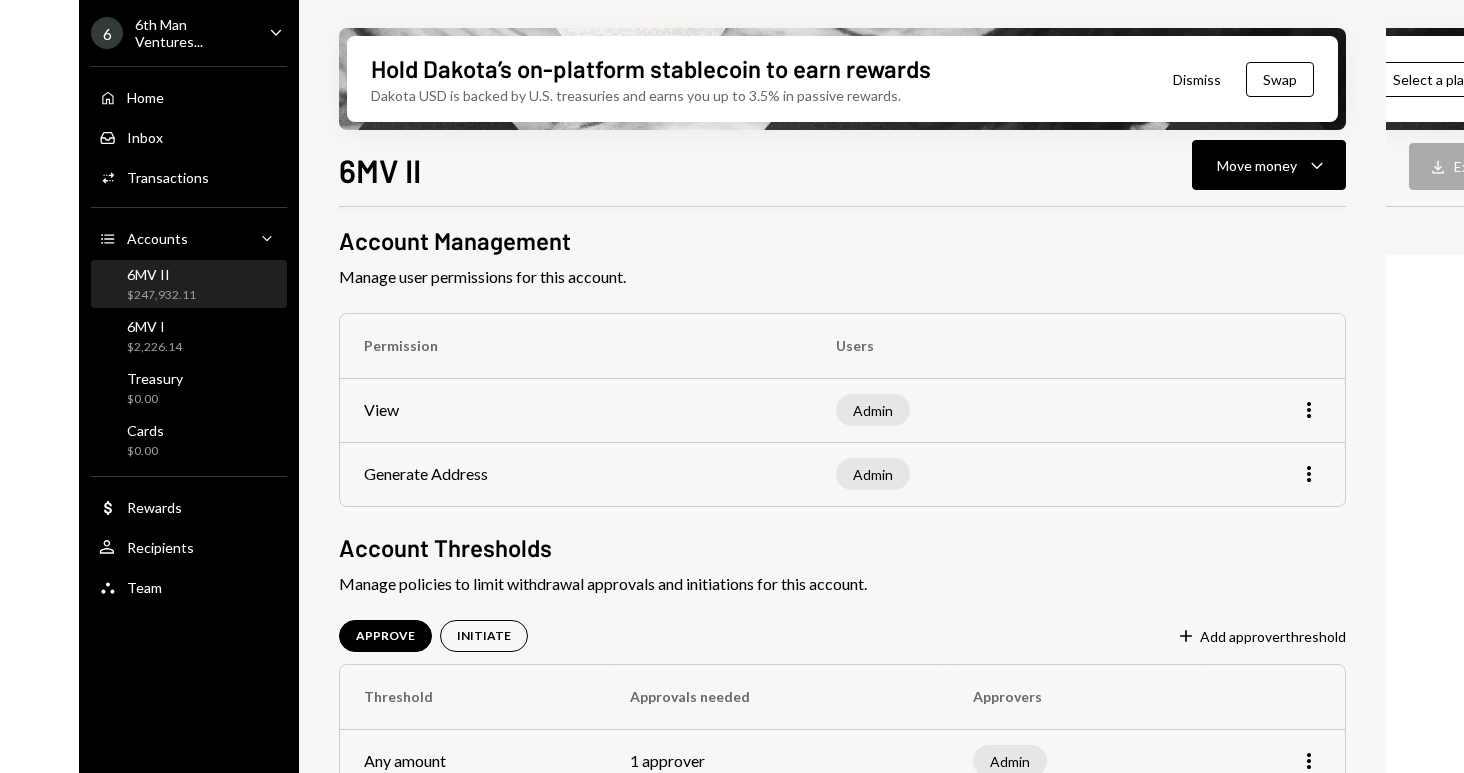 scroll, scrollTop: 0, scrollLeft: 0, axis: both 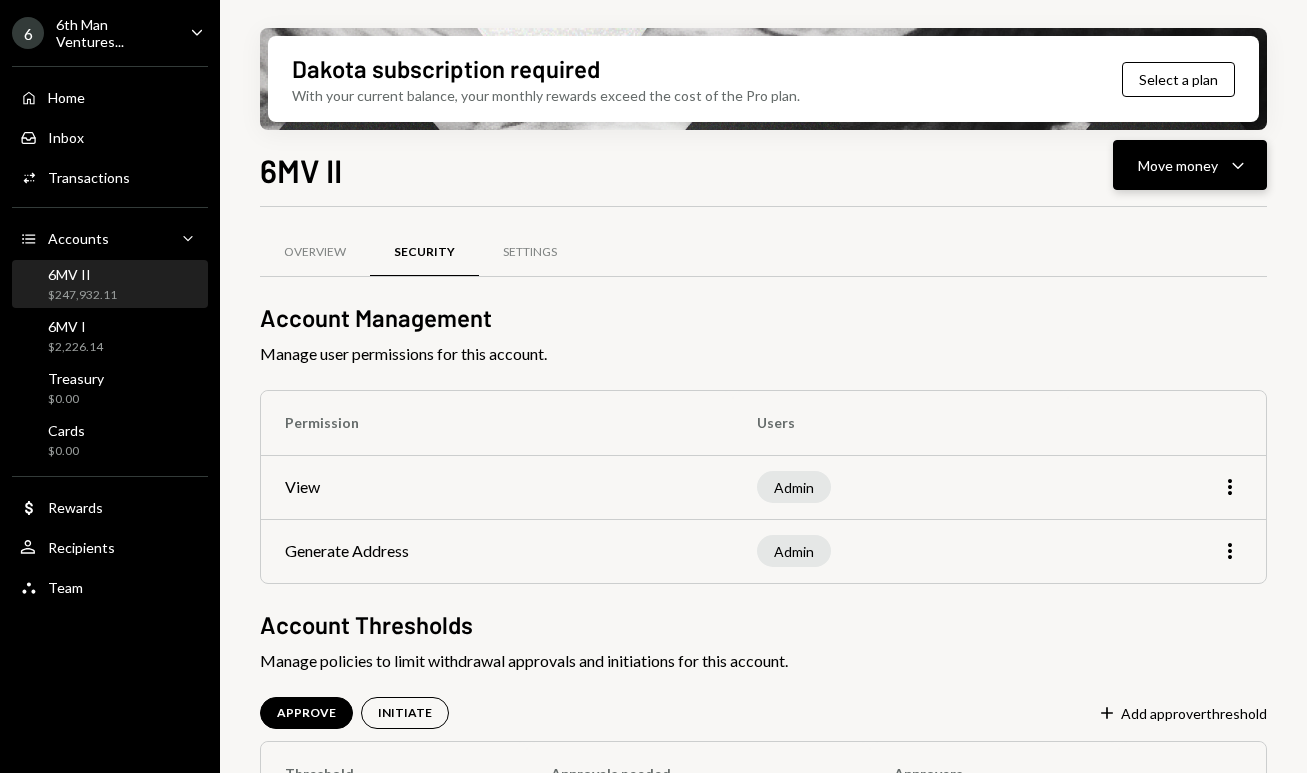 click on "Move money Caret Down" at bounding box center (1190, 165) 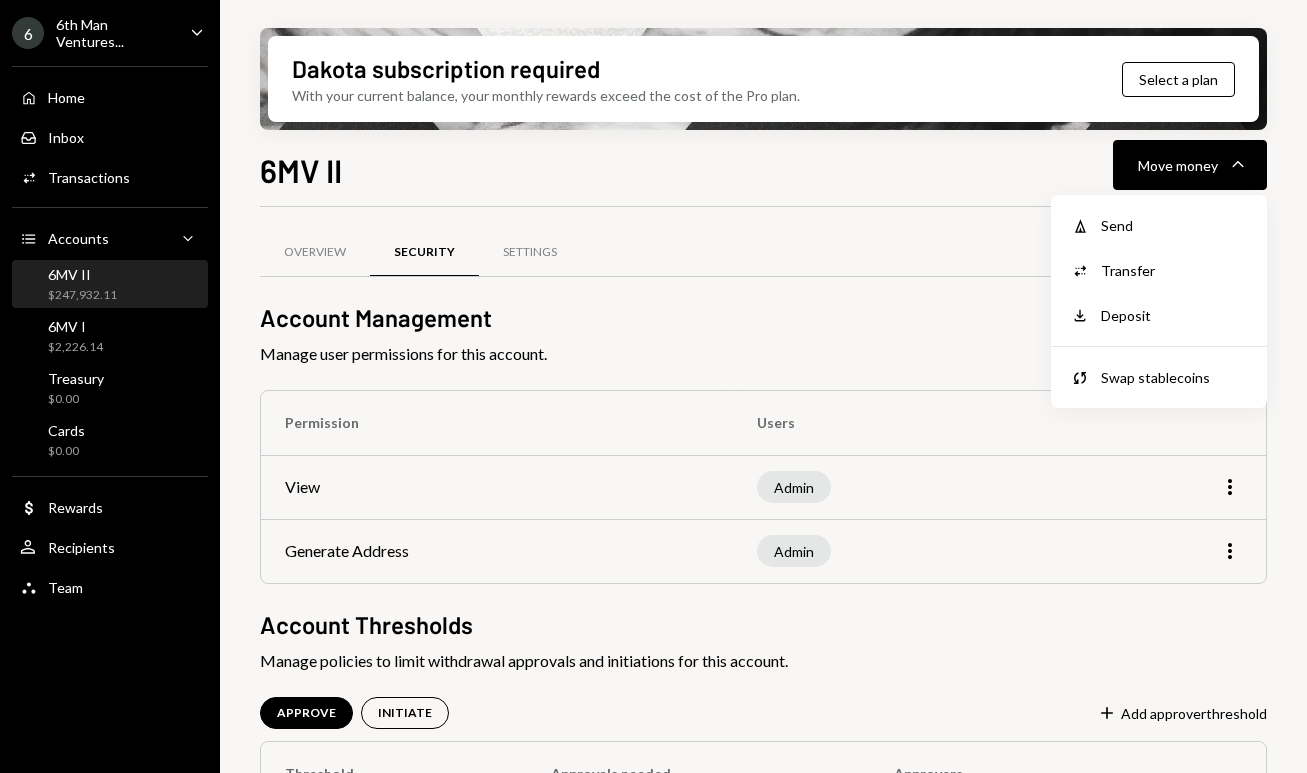 click on "Overview Security Settings" at bounding box center [763, 264] 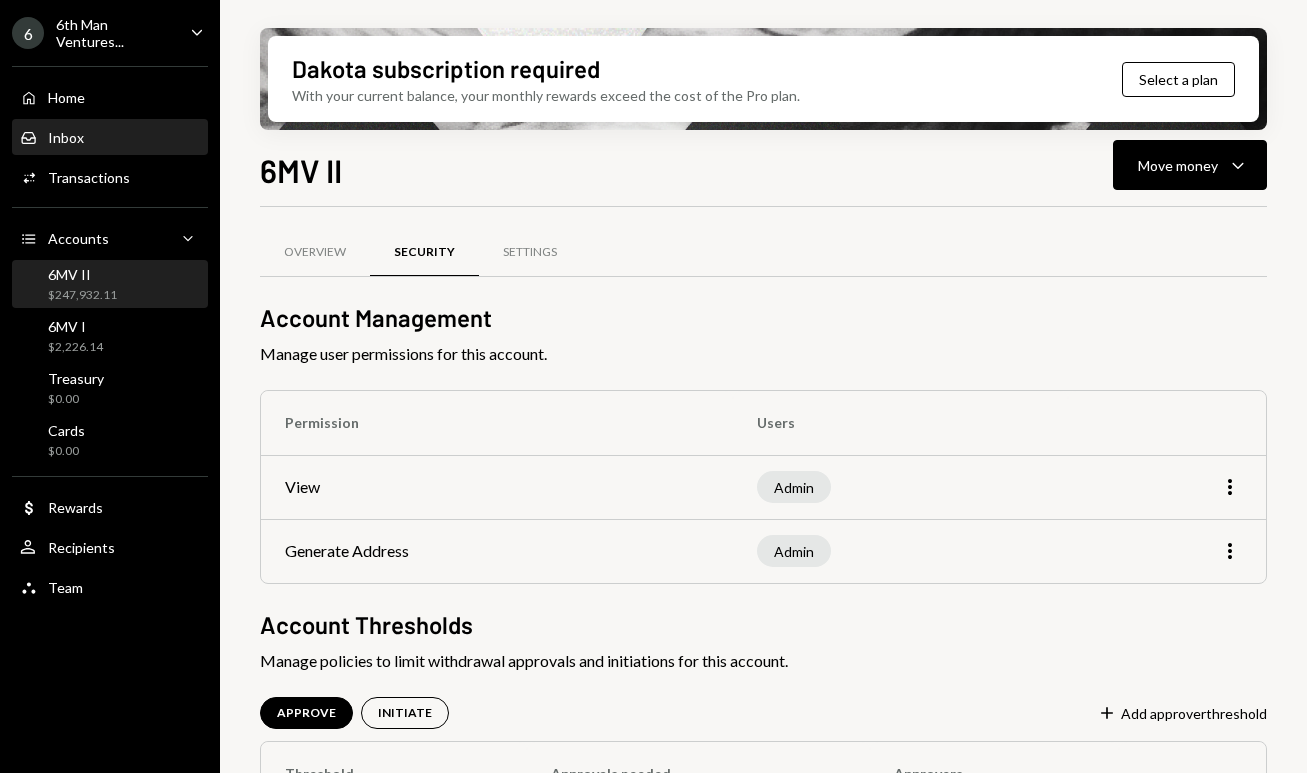 click on "Inbox Inbox" at bounding box center [110, 138] 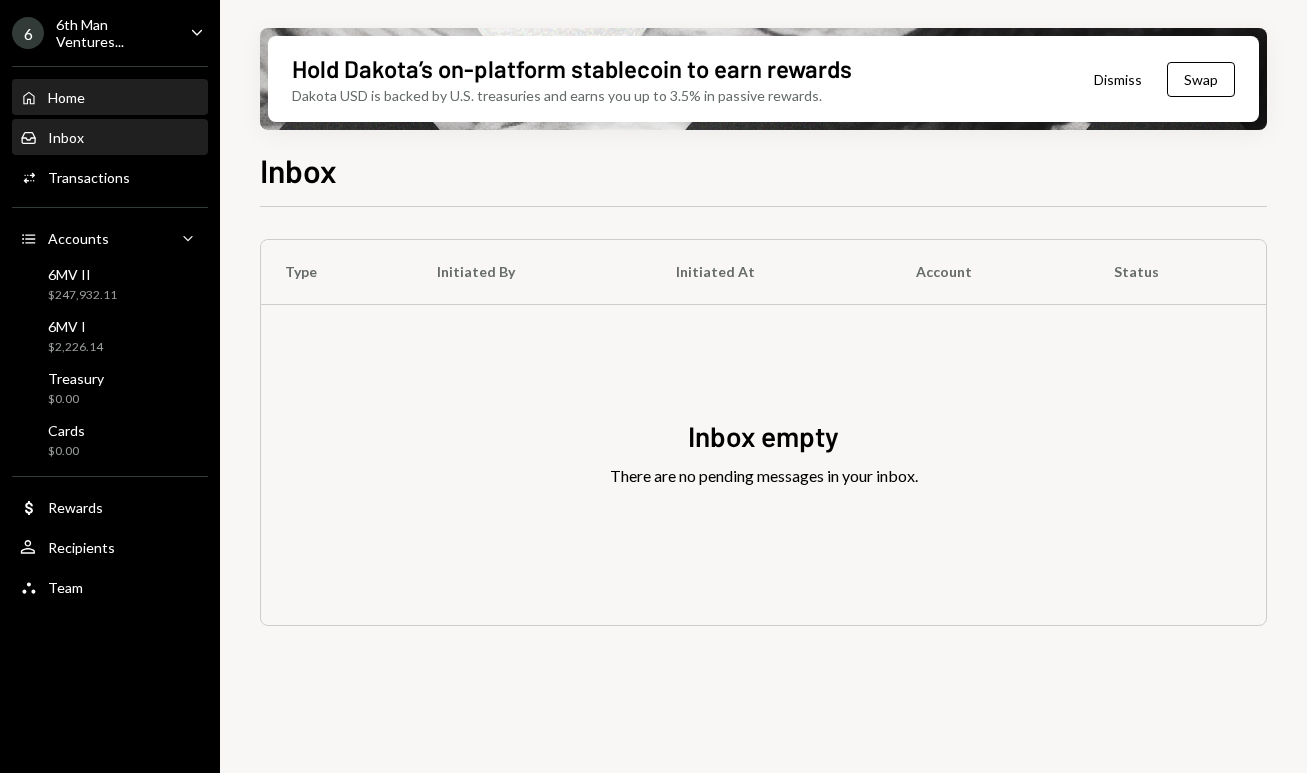click on "Home Home" at bounding box center [110, 98] 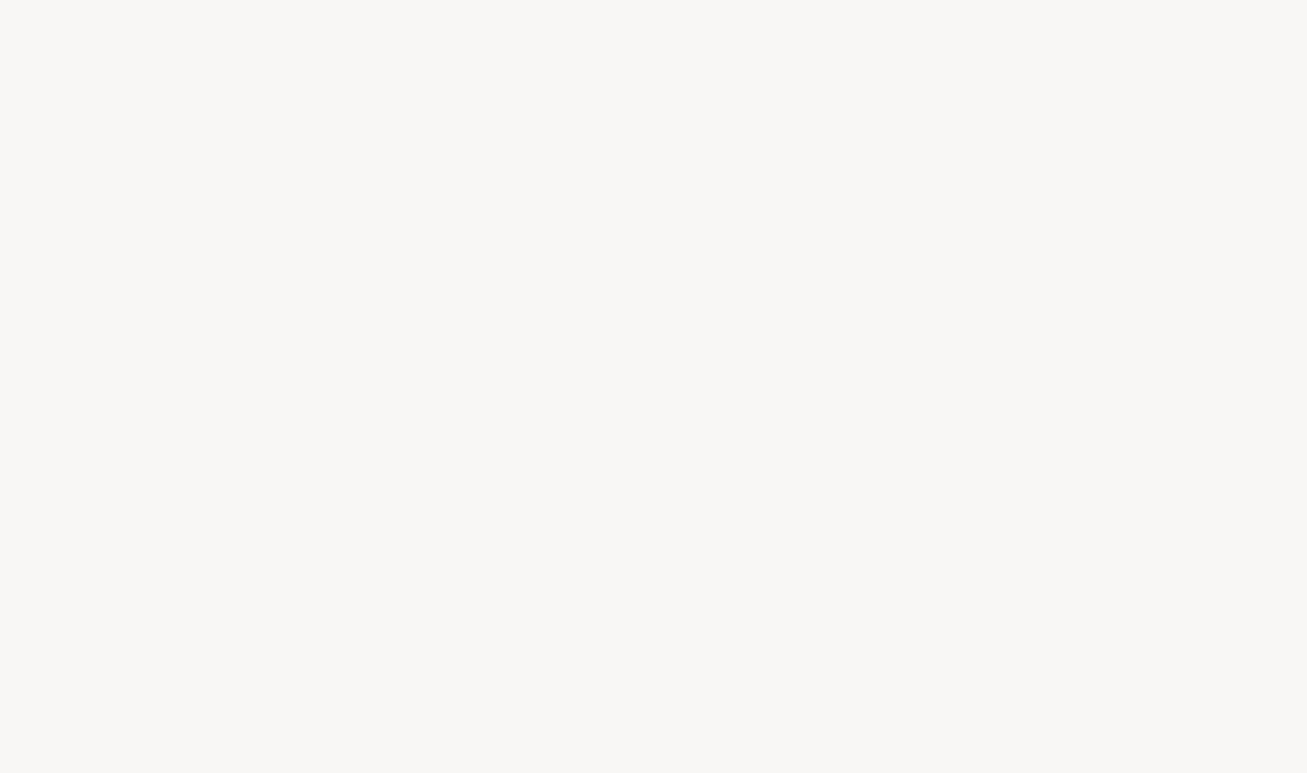 click at bounding box center (653, 386) 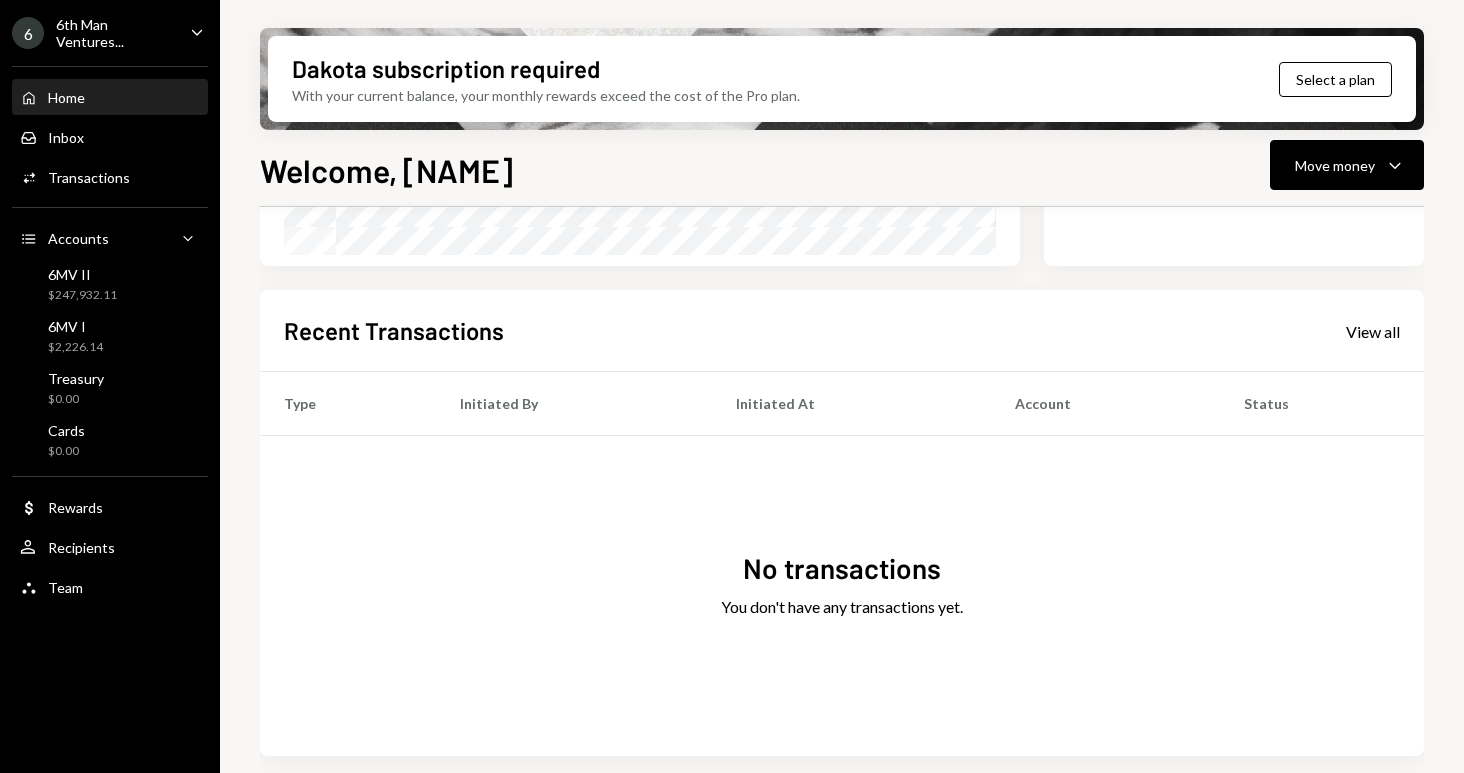 scroll, scrollTop: 433, scrollLeft: 0, axis: vertical 